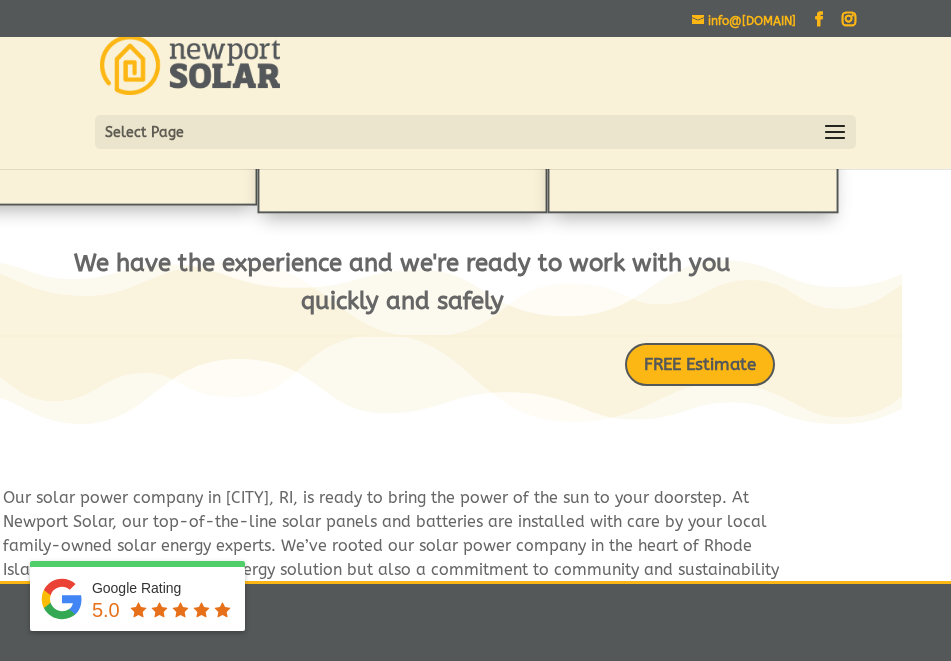 scroll, scrollTop: 0, scrollLeft: 0, axis: both 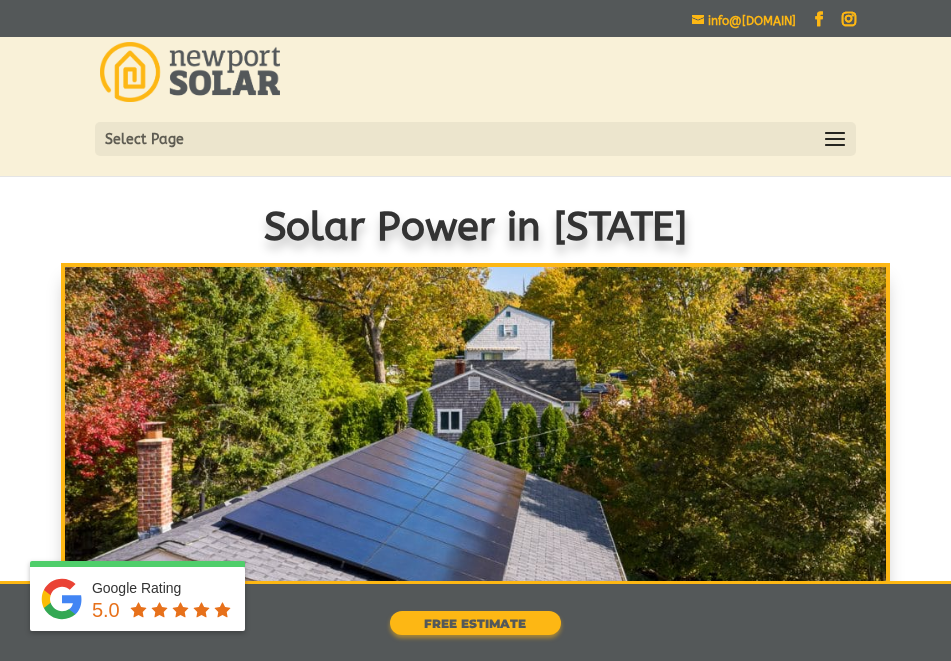 click at bounding box center [835, 140] 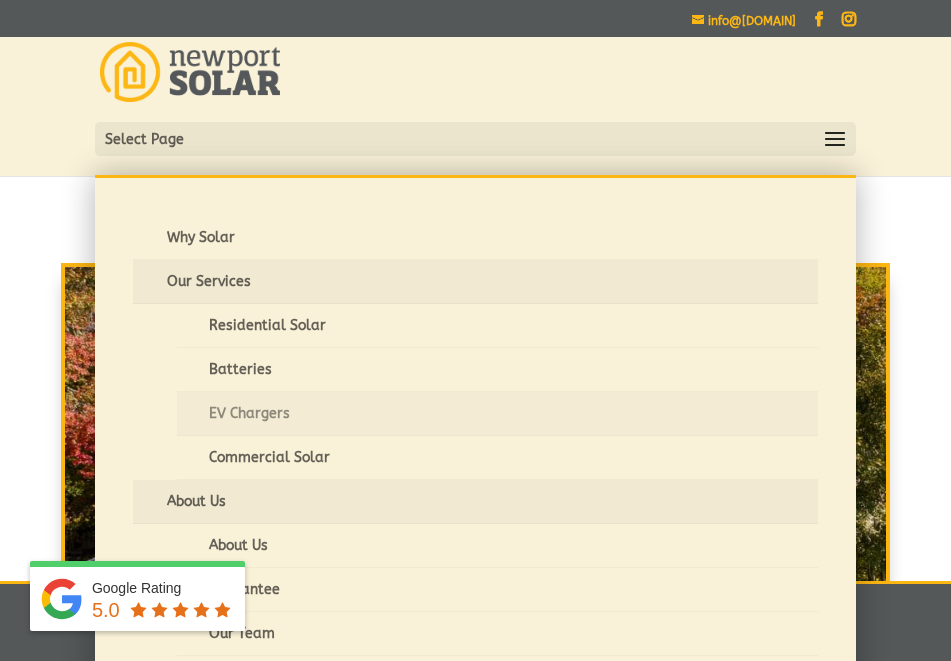 scroll, scrollTop: 0, scrollLeft: 0, axis: both 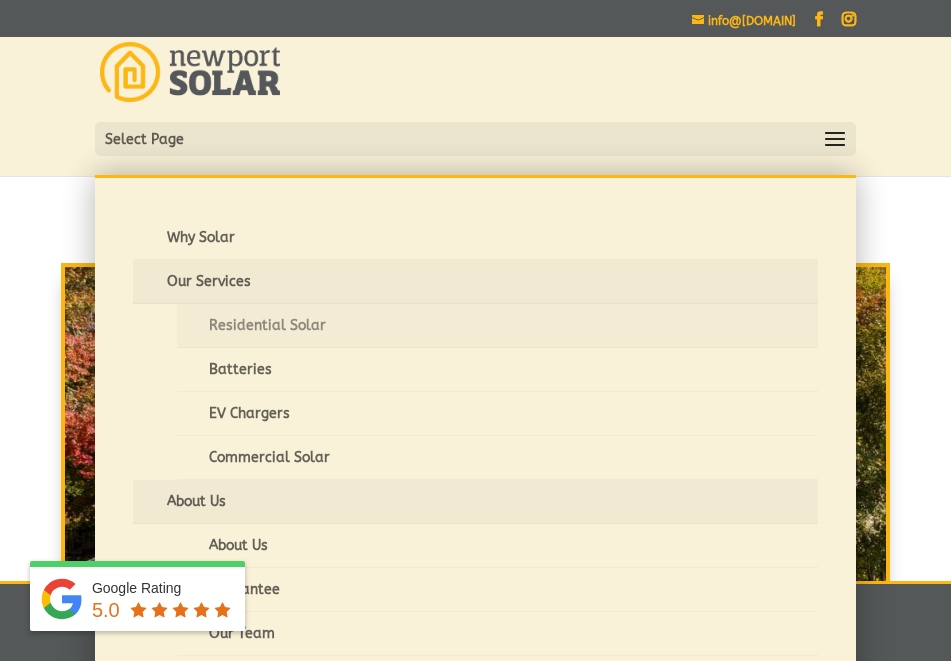 click on "Residential Solar" at bounding box center [497, 326] 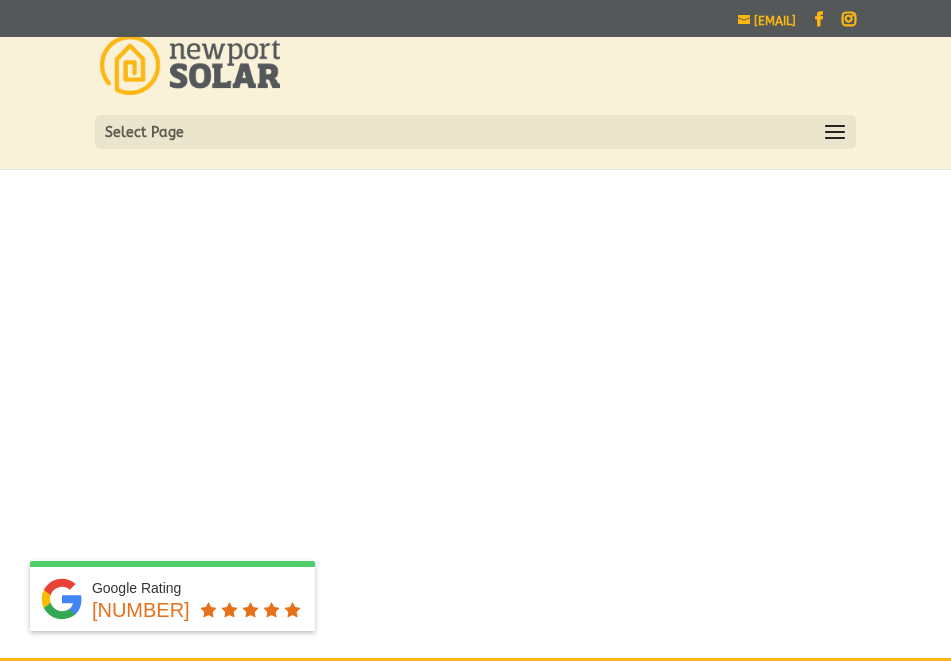 scroll, scrollTop: 0, scrollLeft: 0, axis: both 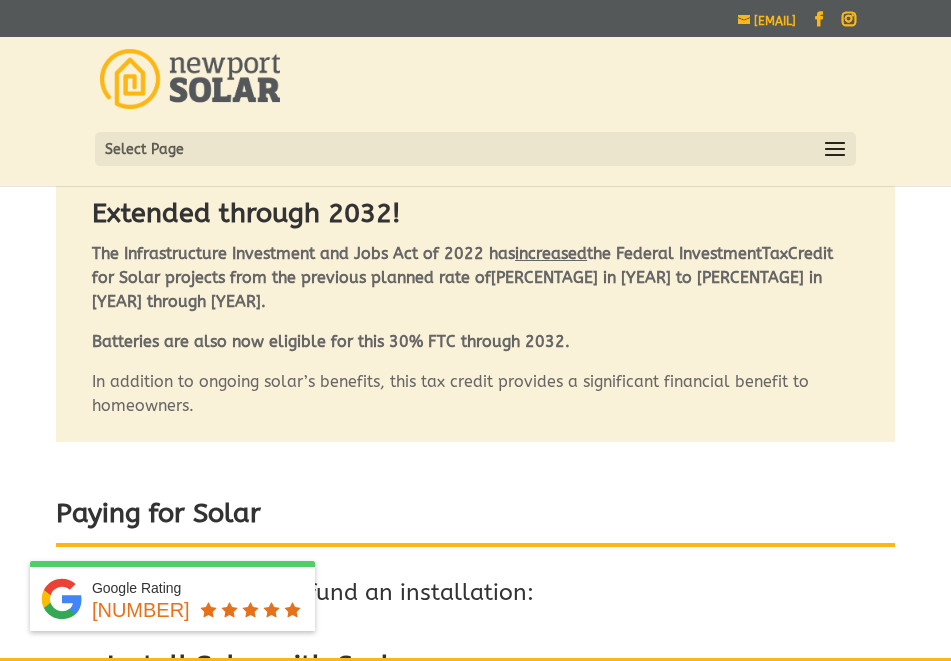 click on "increased" at bounding box center [551, 253] 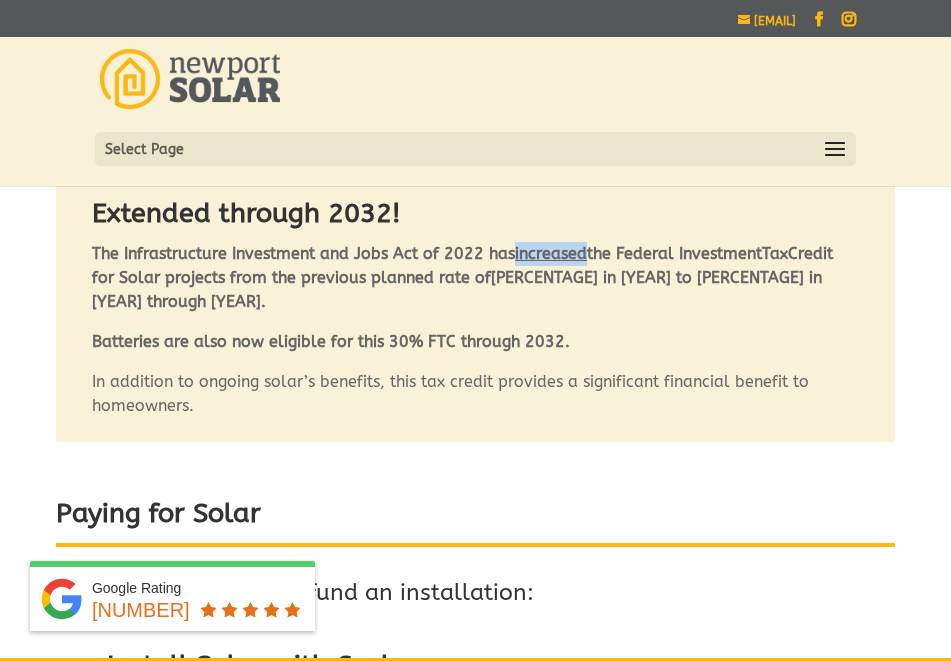 click on "increased" at bounding box center (551, 253) 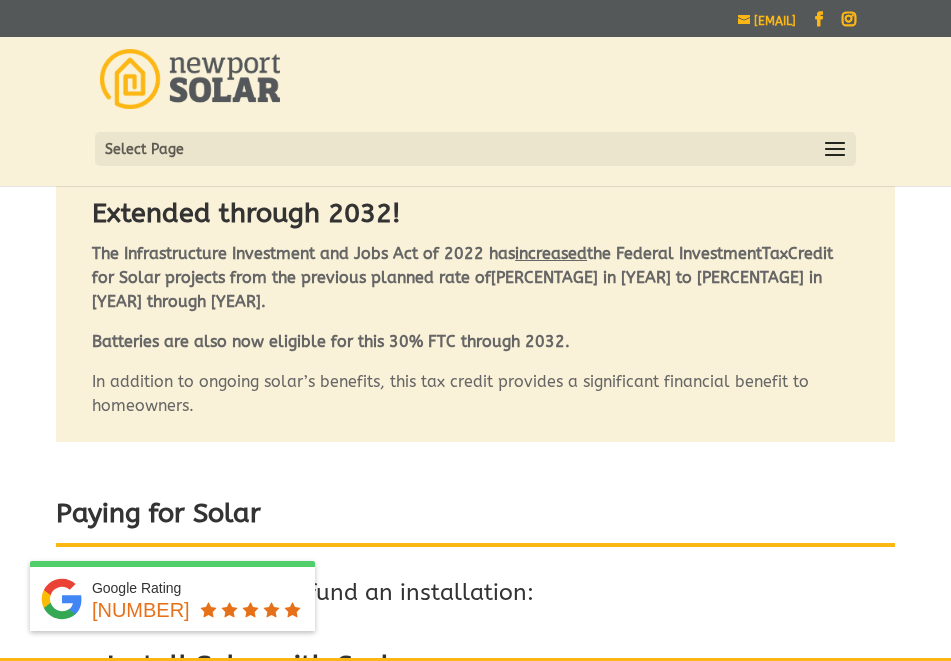 click on "In addition to ongoing solar’s benefits, this tax credit provides a significant financial benefit to homeowners." at bounding box center [475, 394] 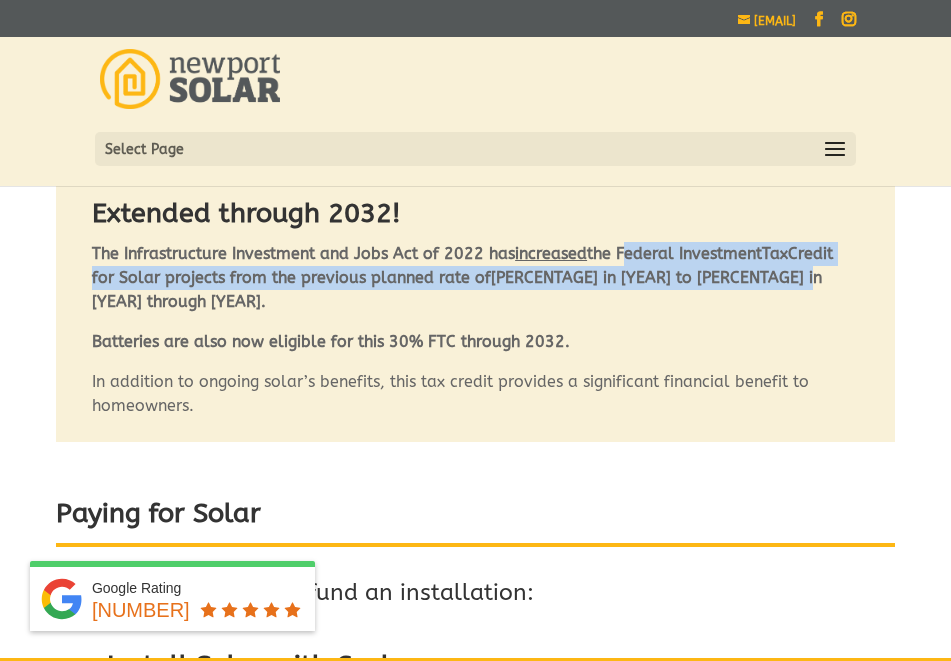 drag, startPoint x: 624, startPoint y: 299, endPoint x: 436, endPoint y: 341, distance: 192.63437 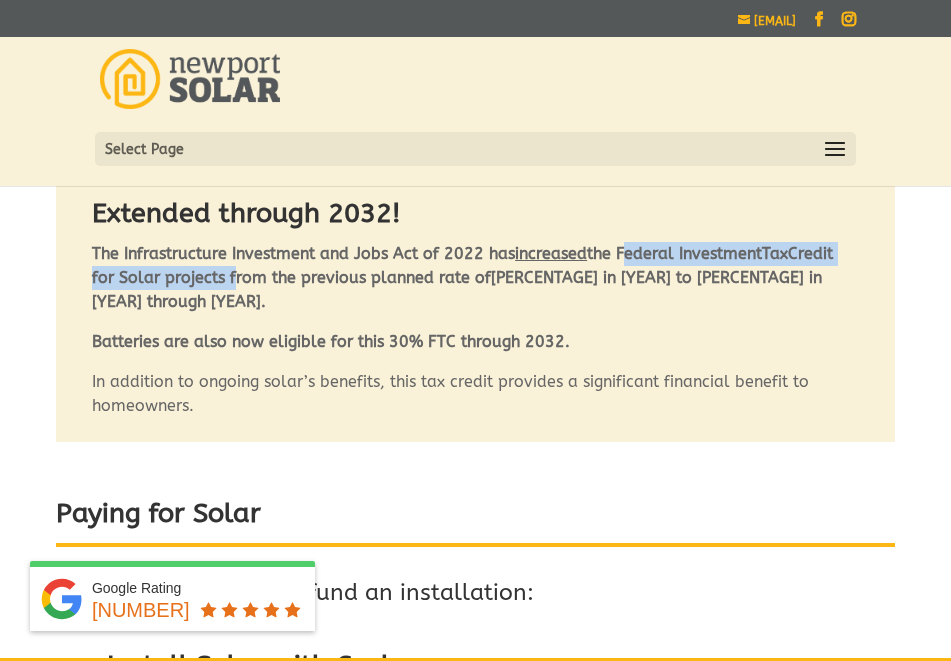 drag, startPoint x: 621, startPoint y: 301, endPoint x: 228, endPoint y: 327, distance: 393.8591 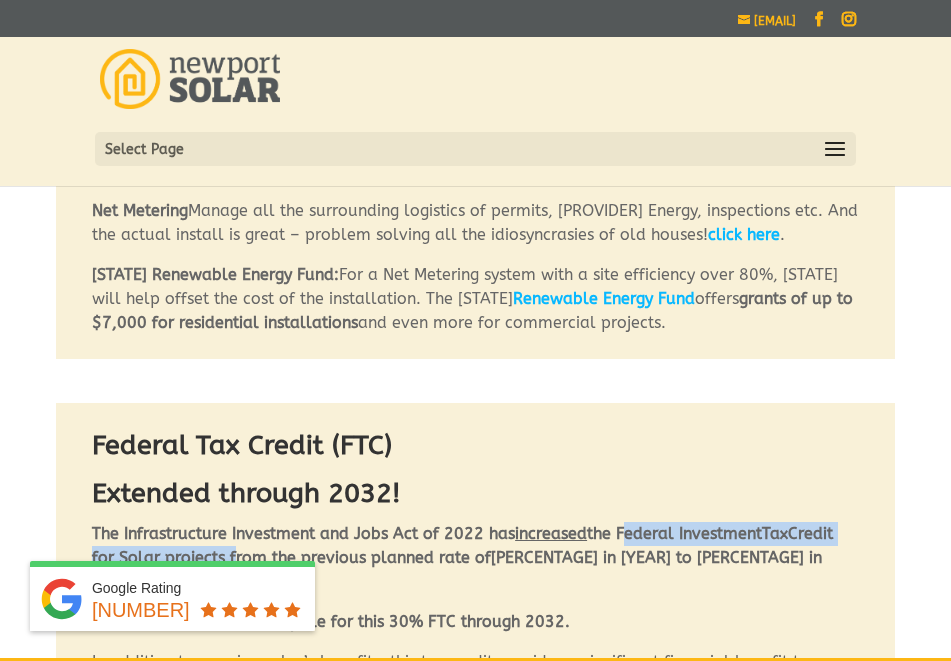 scroll, scrollTop: 1070, scrollLeft: 0, axis: vertical 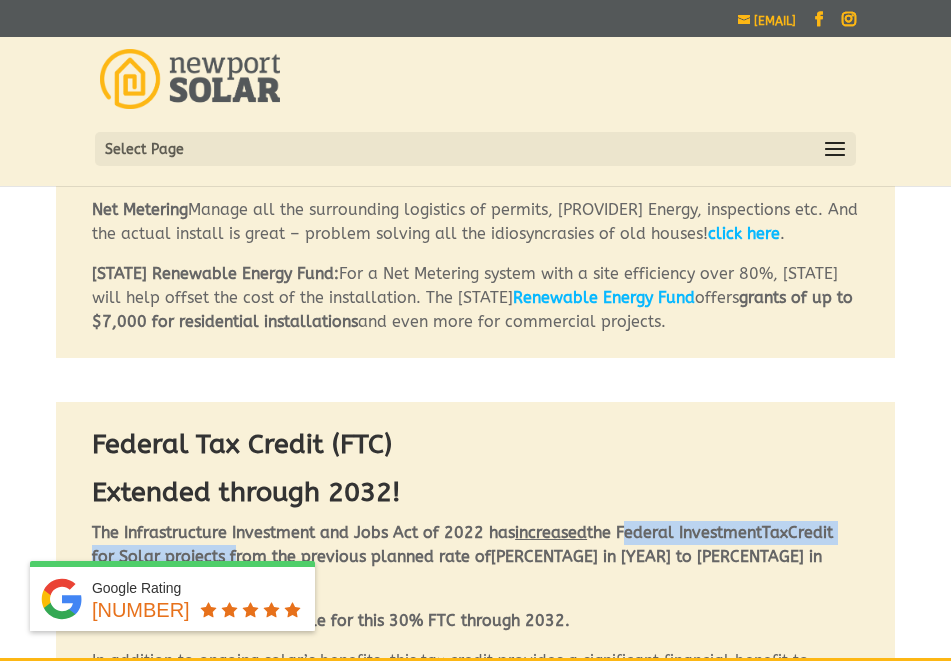 click on "Renewable Energy Fund" at bounding box center [604, 297] 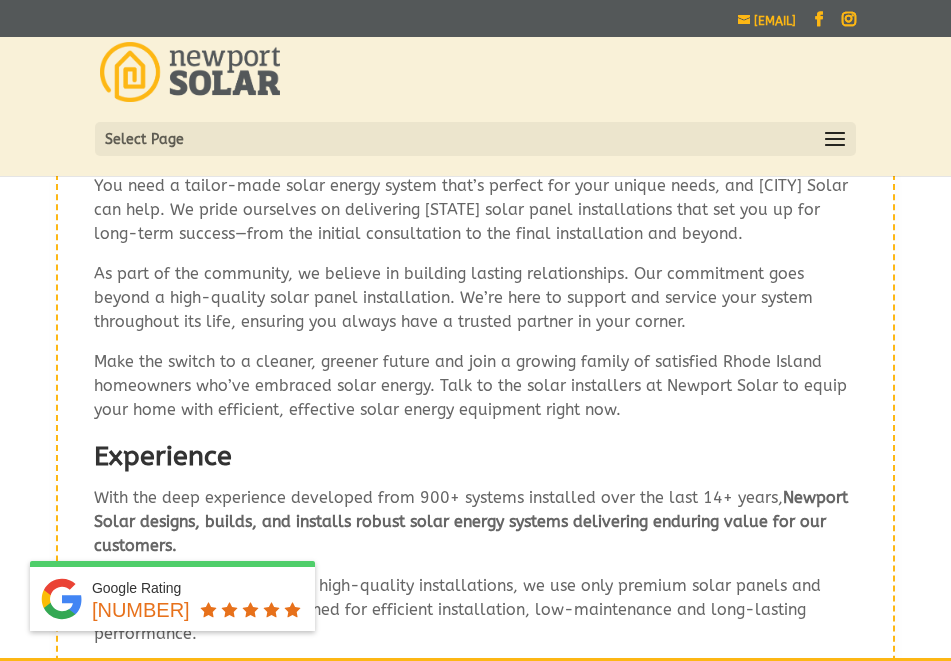 scroll, scrollTop: 0, scrollLeft: 0, axis: both 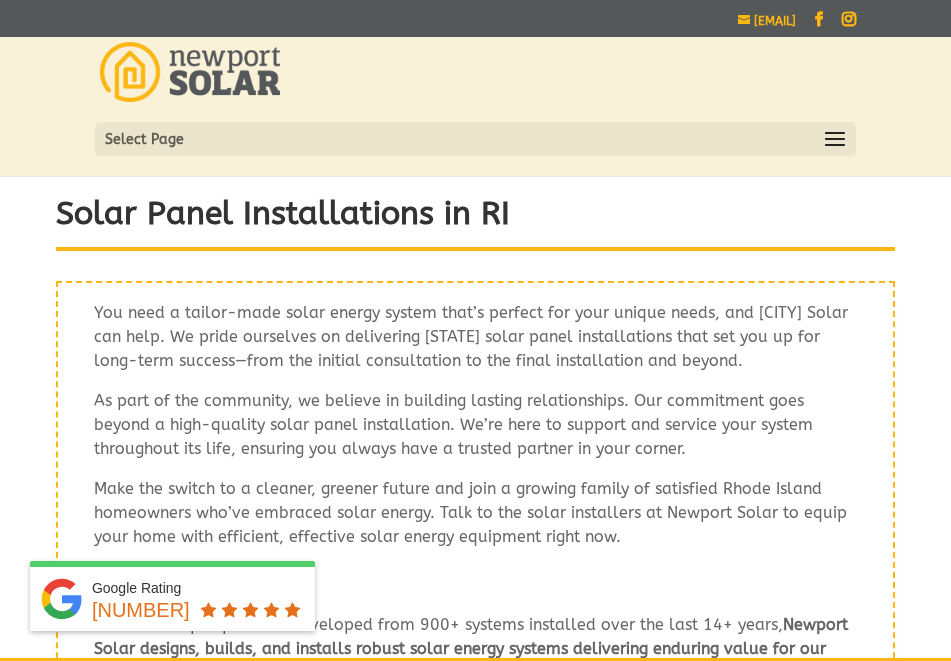 click at bounding box center [835, 140] 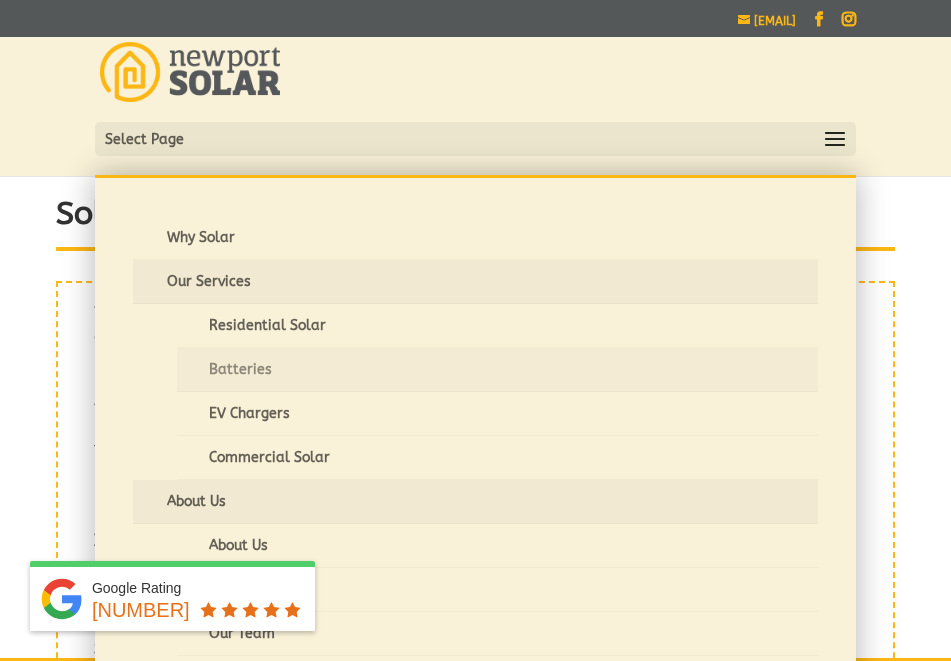 click on "Batteries" at bounding box center (497, 370) 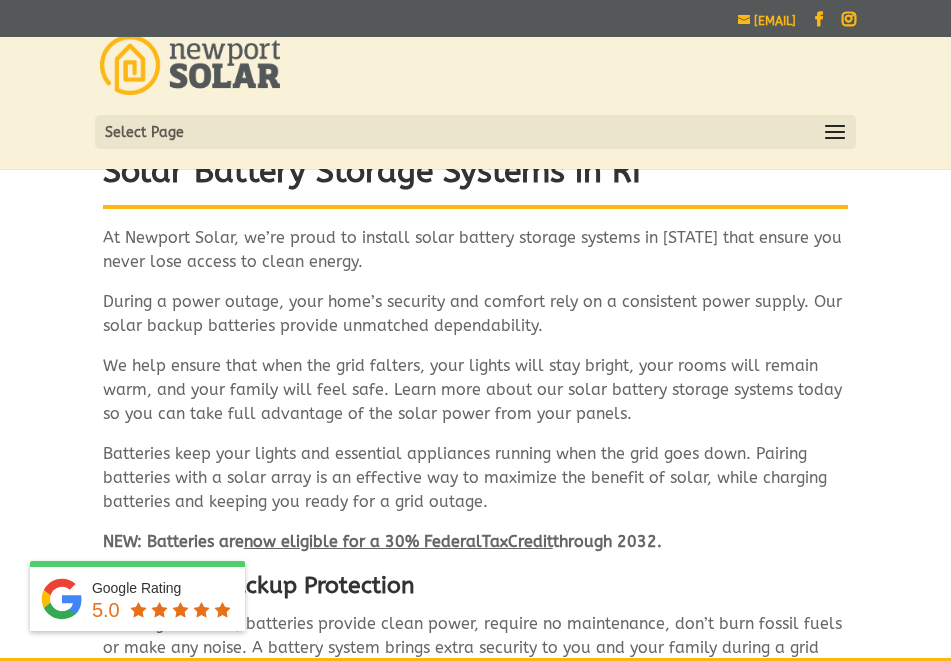 scroll, scrollTop: 0, scrollLeft: 0, axis: both 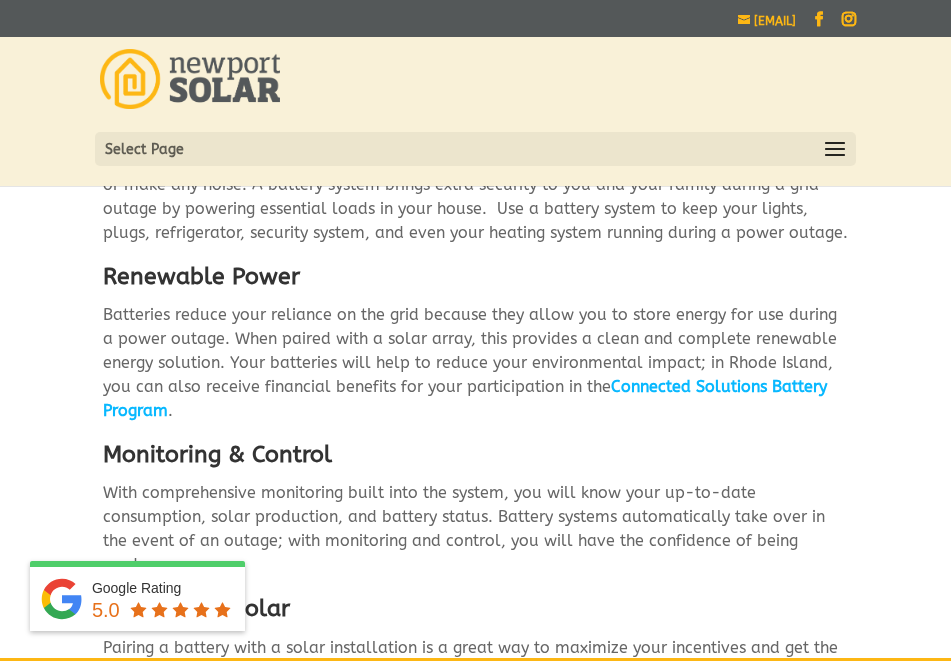 click on "Connected Solutions Battery Program" at bounding box center [465, 398] 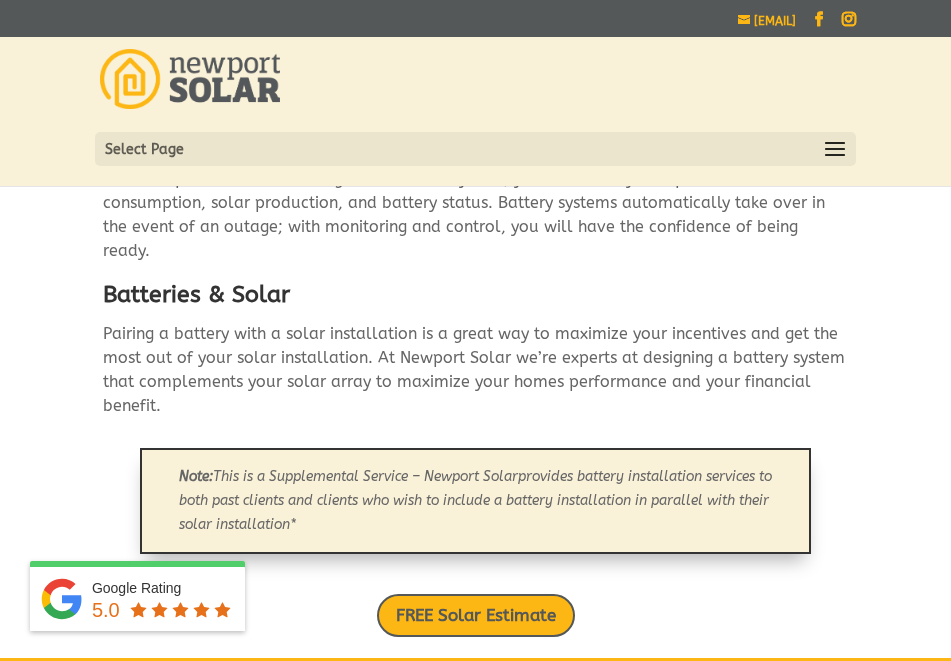 scroll, scrollTop: 814, scrollLeft: 0, axis: vertical 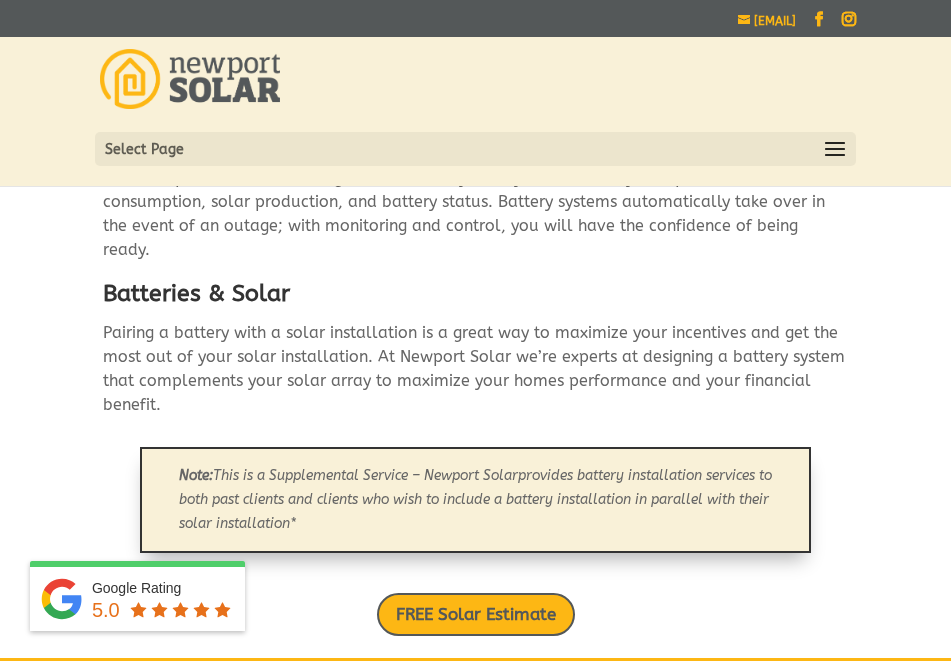 click at bounding box center (835, 150) 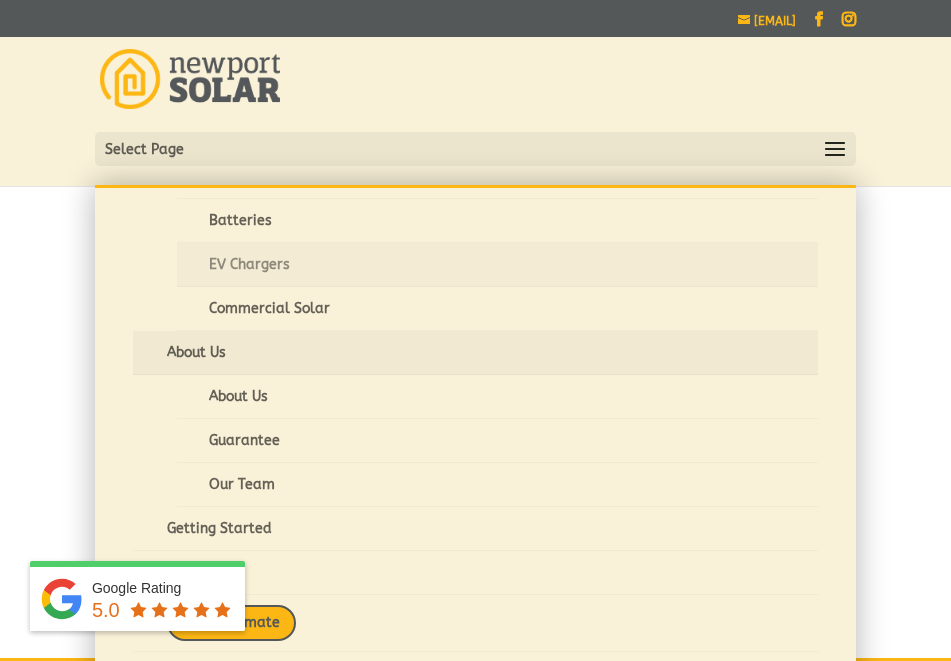 scroll, scrollTop: 160, scrollLeft: 0, axis: vertical 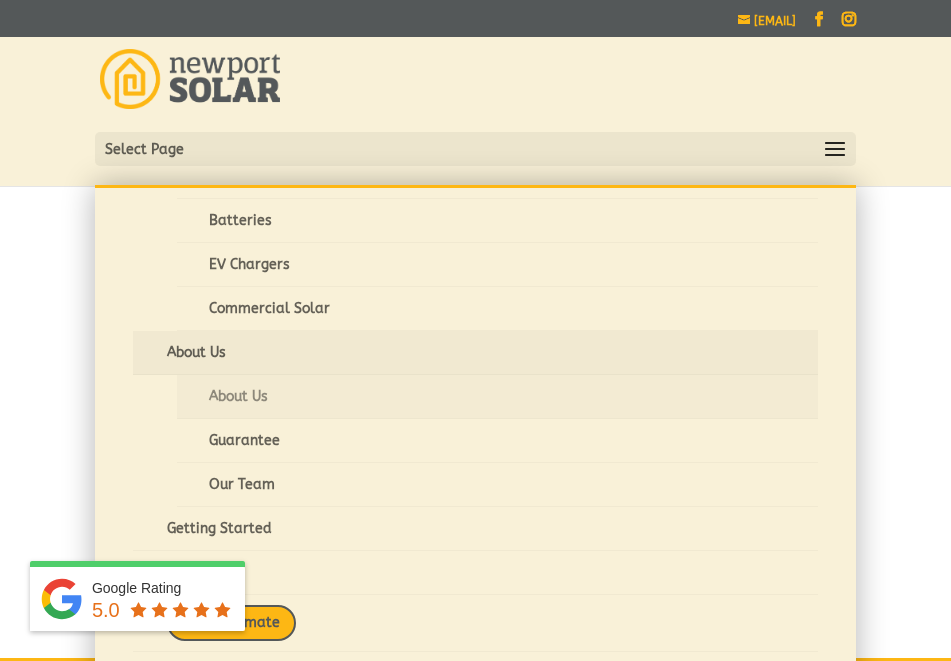 click on "About Us" at bounding box center (497, 397) 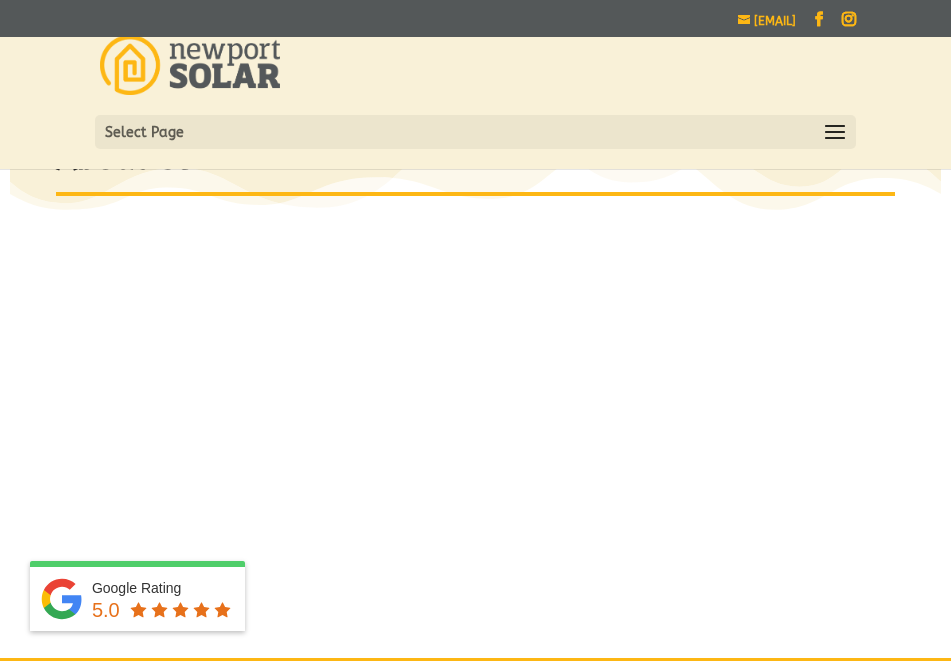 scroll, scrollTop: 0, scrollLeft: 0, axis: both 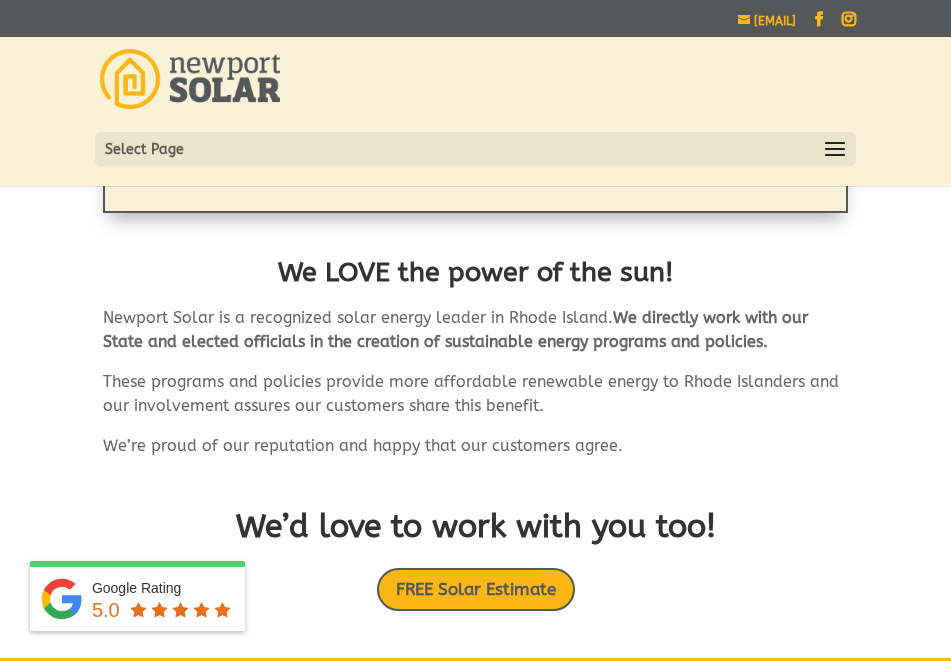 click at bounding box center [835, 150] 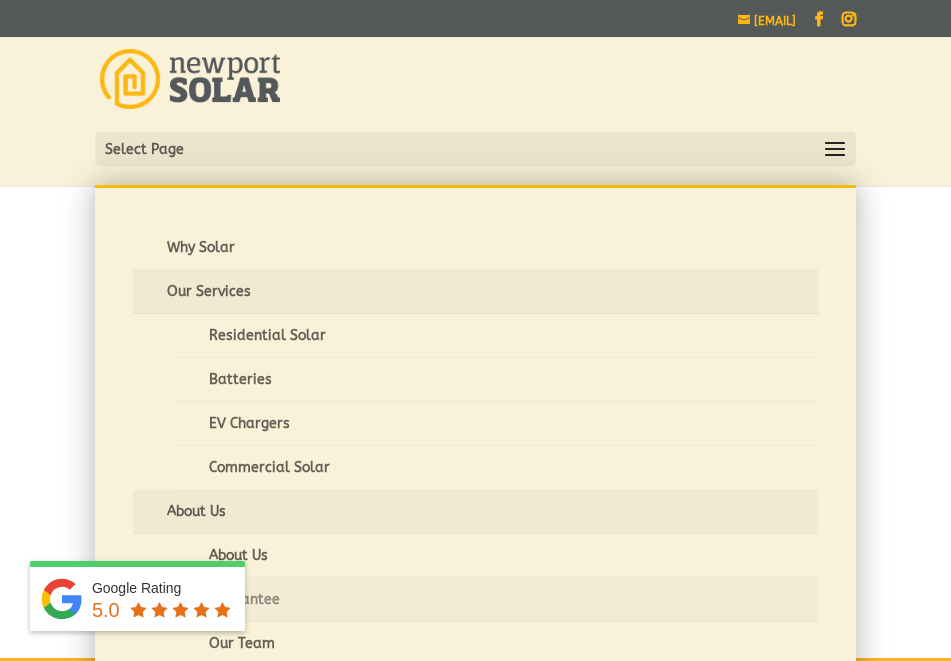click on "Guarantee" at bounding box center (497, 600) 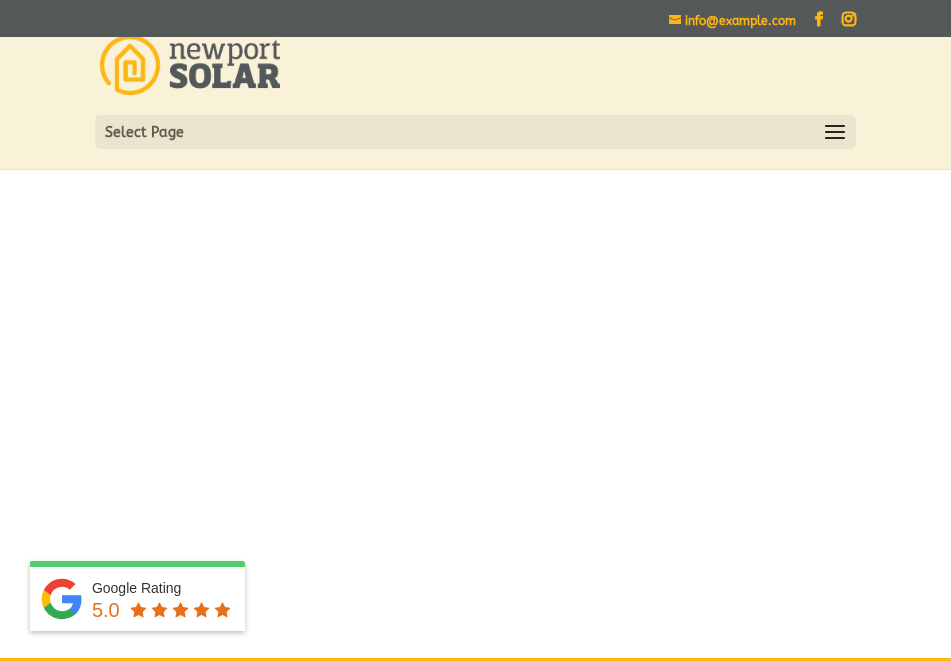 scroll, scrollTop: 0, scrollLeft: 0, axis: both 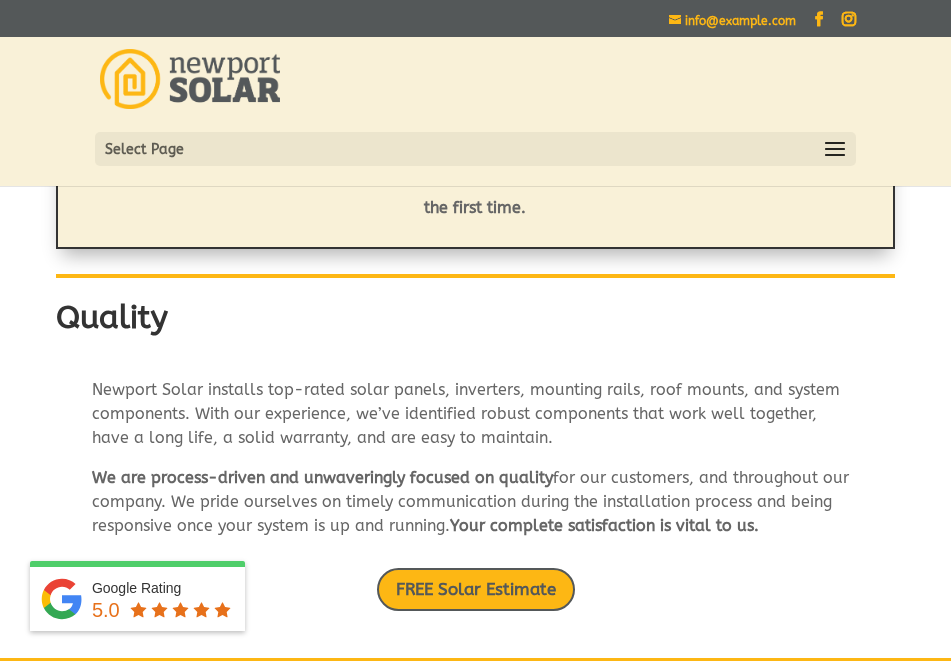 click at bounding box center (835, 150) 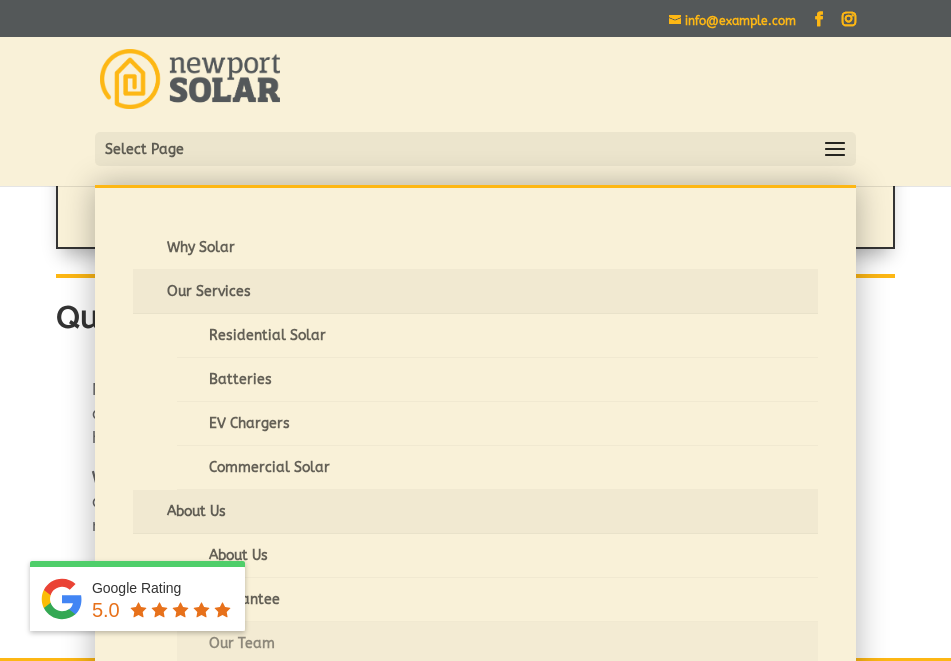 click on "Our Team" at bounding box center [497, 644] 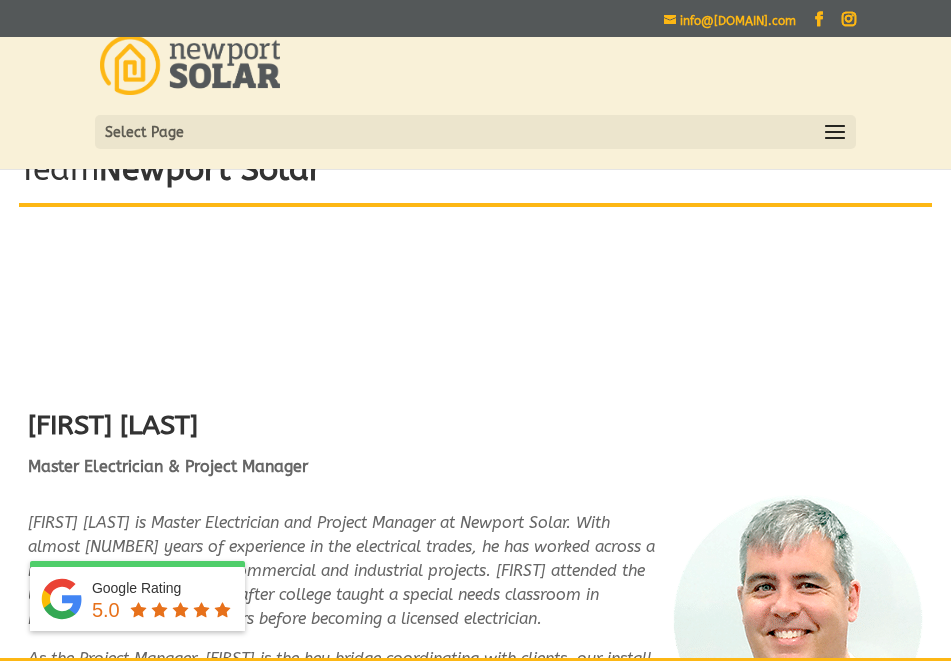 scroll, scrollTop: 0, scrollLeft: 0, axis: both 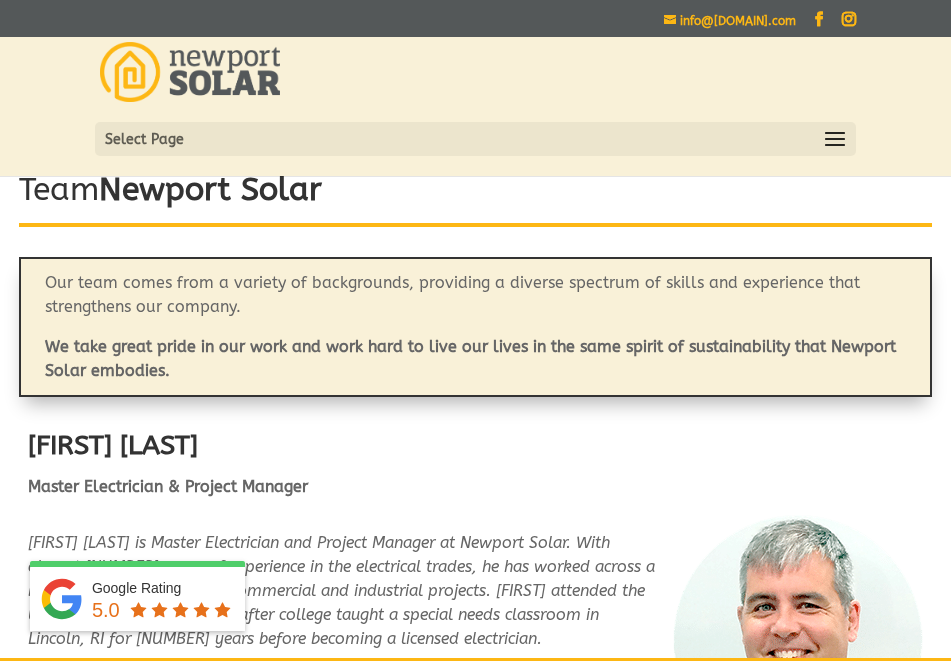 click at bounding box center [835, 140] 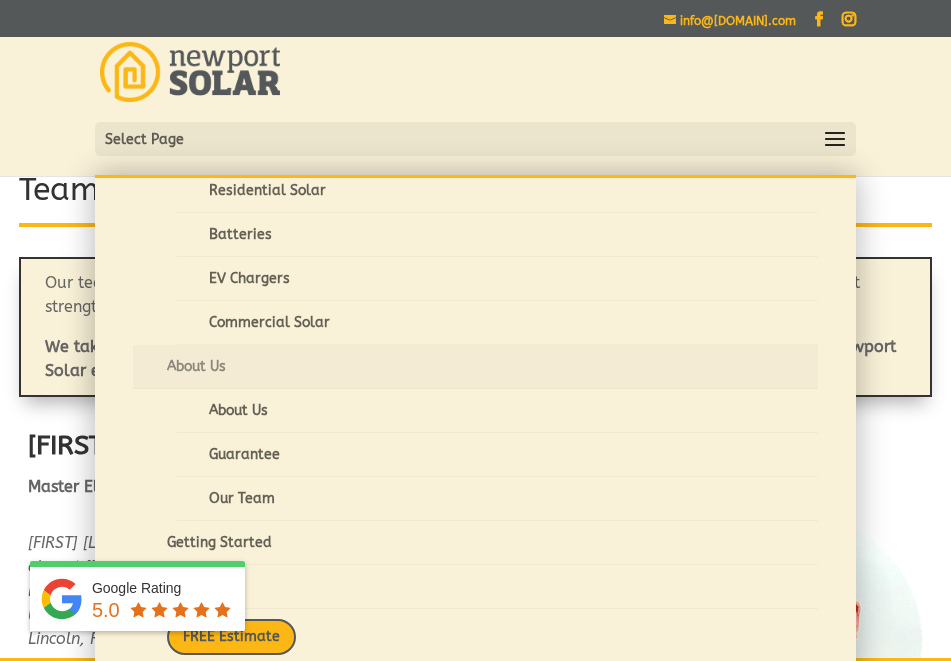 scroll, scrollTop: 137, scrollLeft: 0, axis: vertical 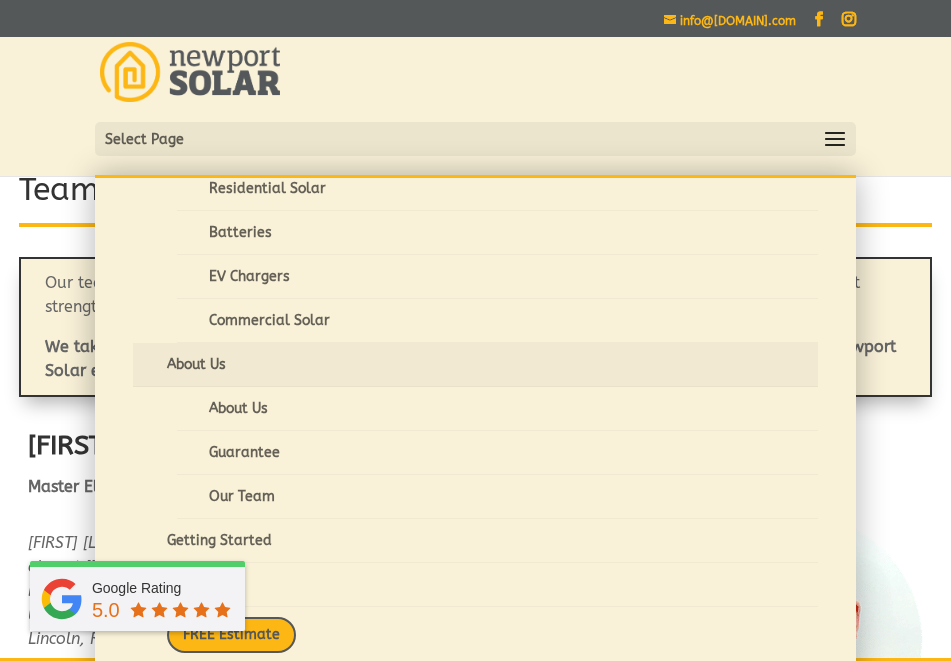 click on "Google Rating" at bounding box center [163, 588] 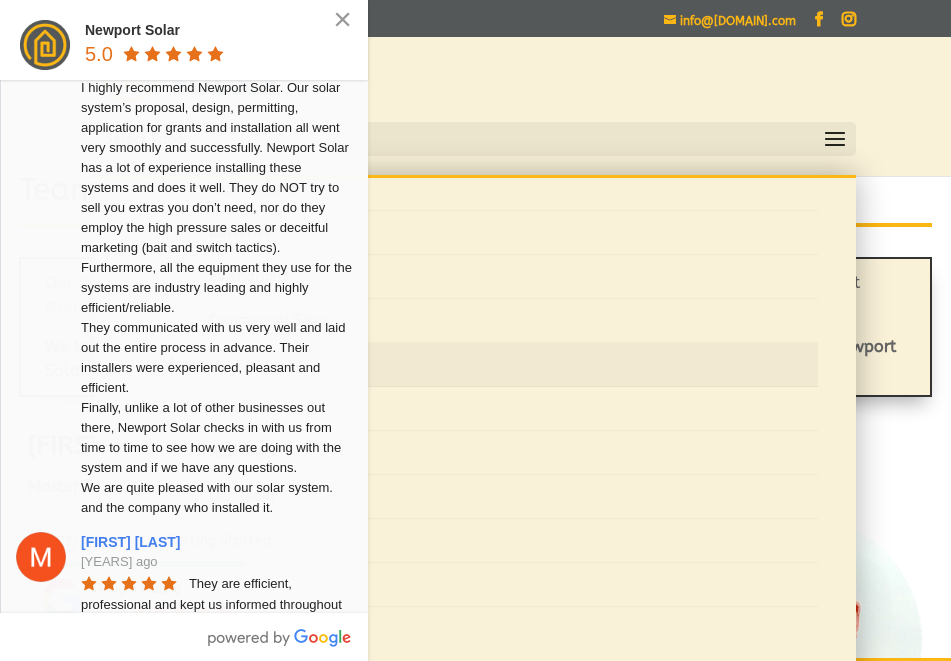 scroll, scrollTop: 5464, scrollLeft: 0, axis: vertical 